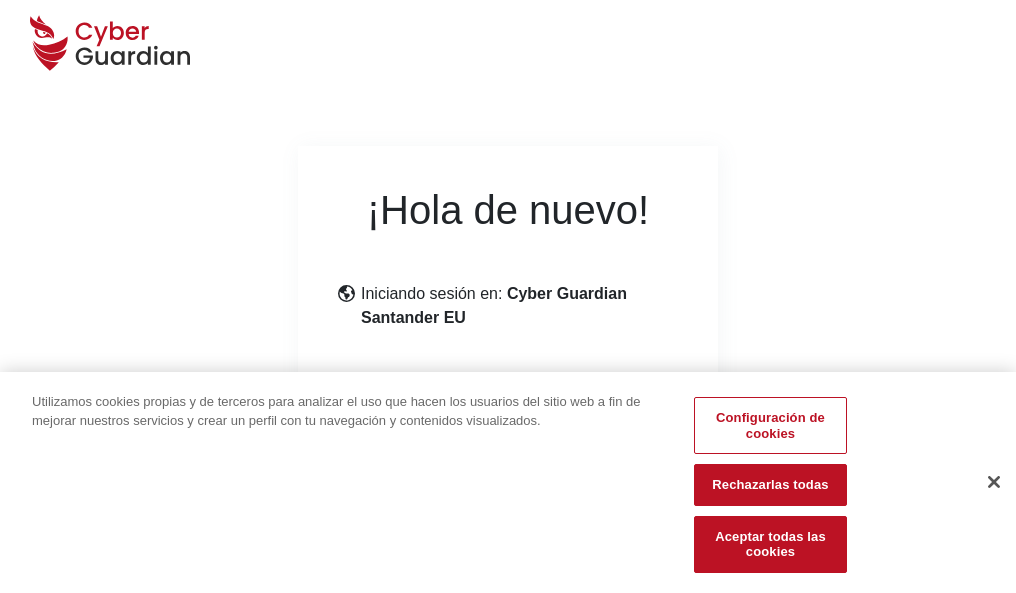 scroll, scrollTop: 245, scrollLeft: 0, axis: vertical 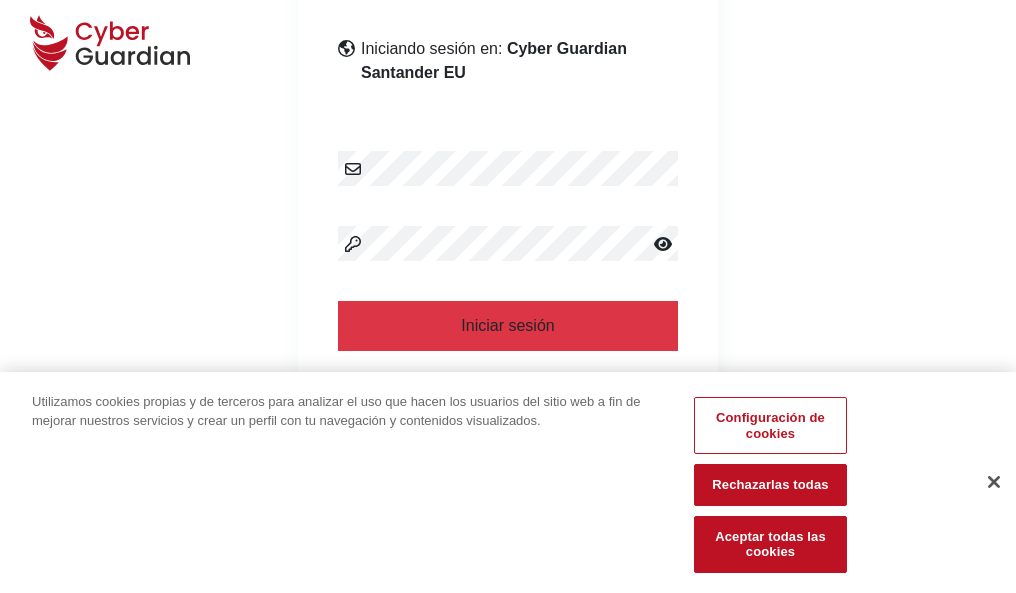 click at bounding box center (994, 482) 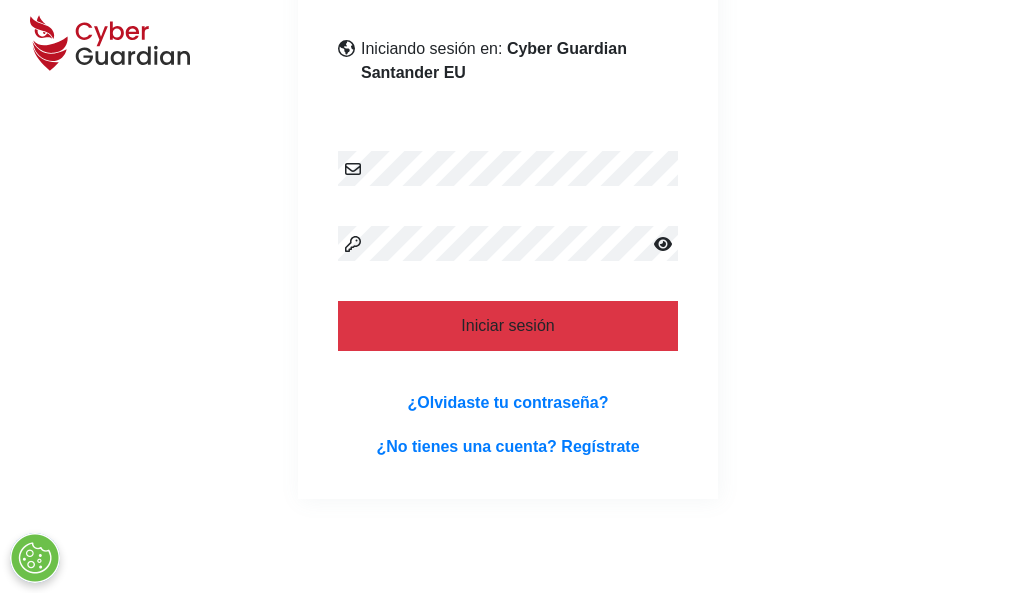 scroll, scrollTop: 389, scrollLeft: 0, axis: vertical 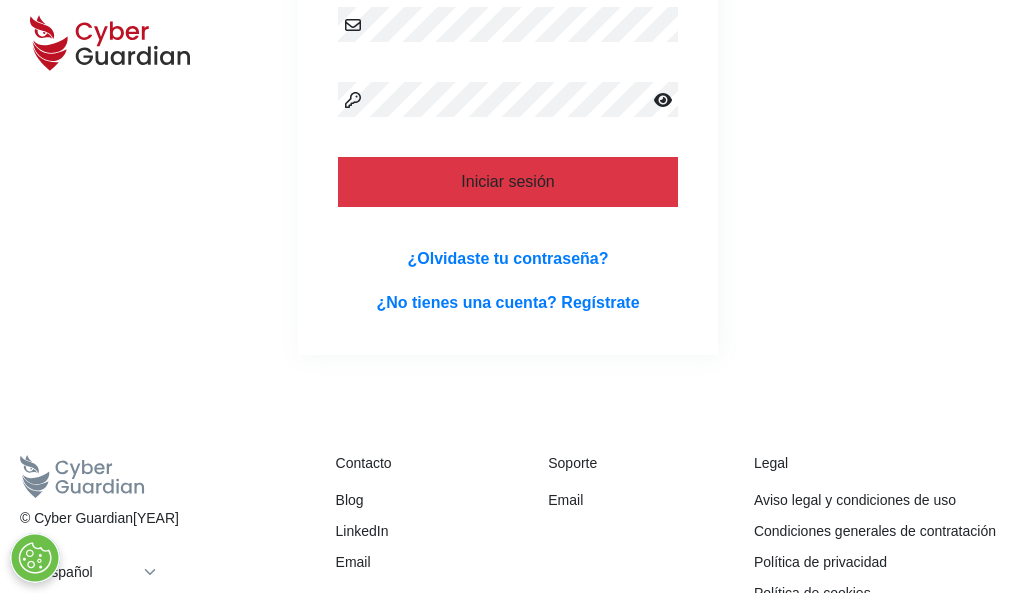 type 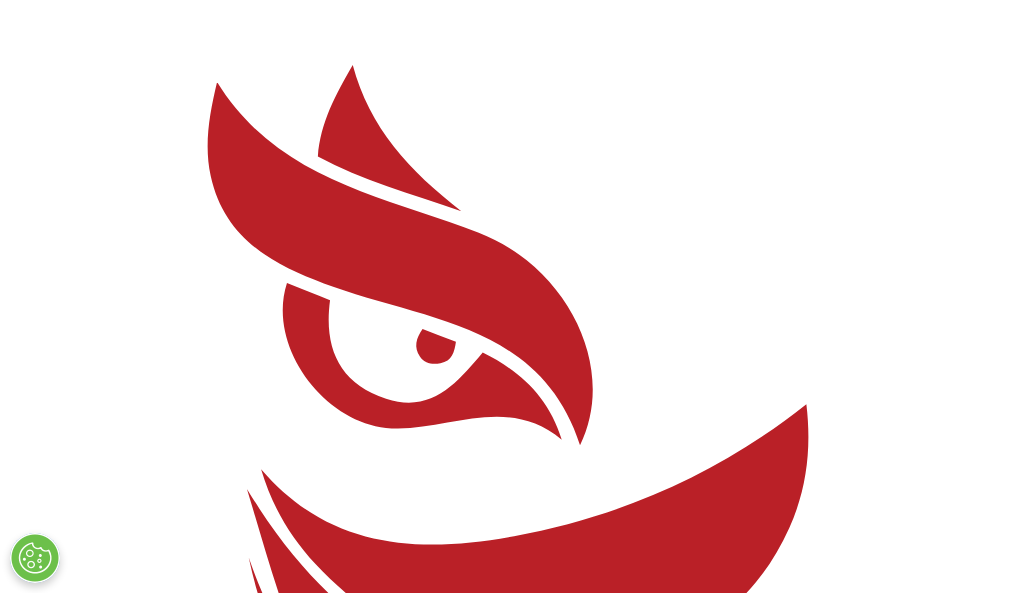 scroll, scrollTop: 0, scrollLeft: 0, axis: both 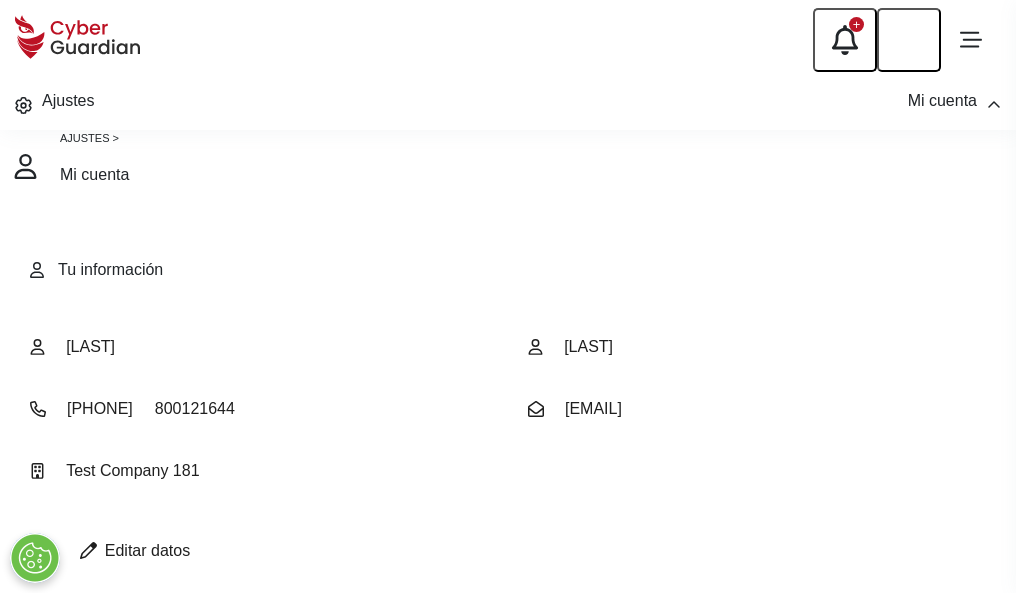click at bounding box center (88, 550) 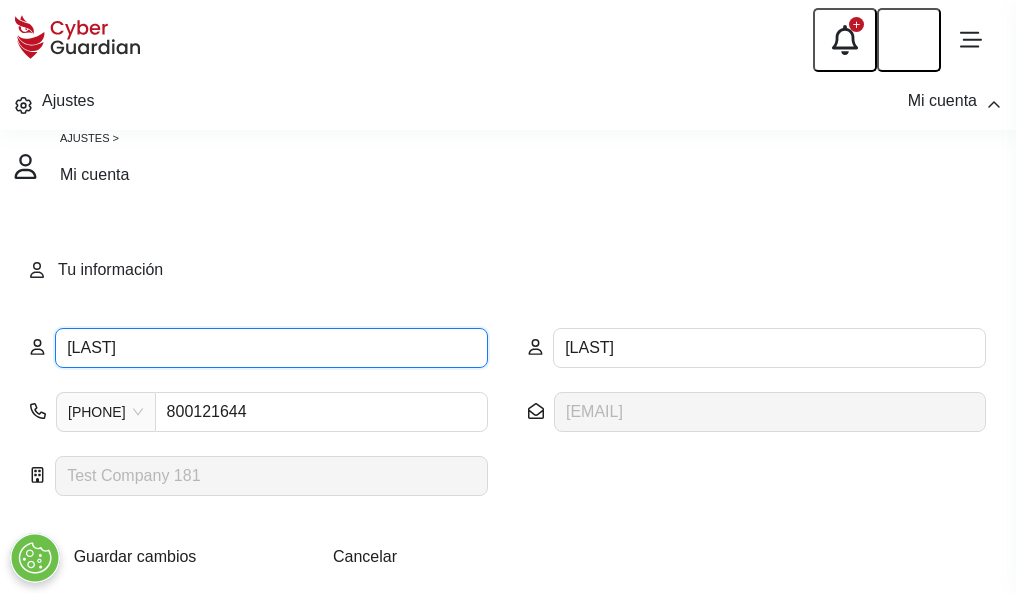 click on "APOLINAR" at bounding box center (271, 348) 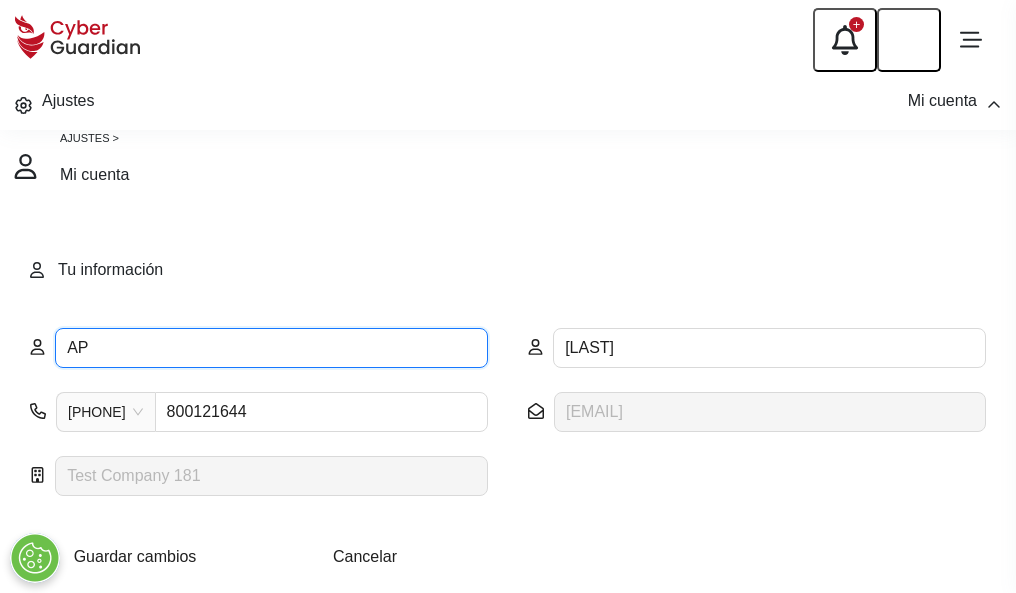 type on "A" 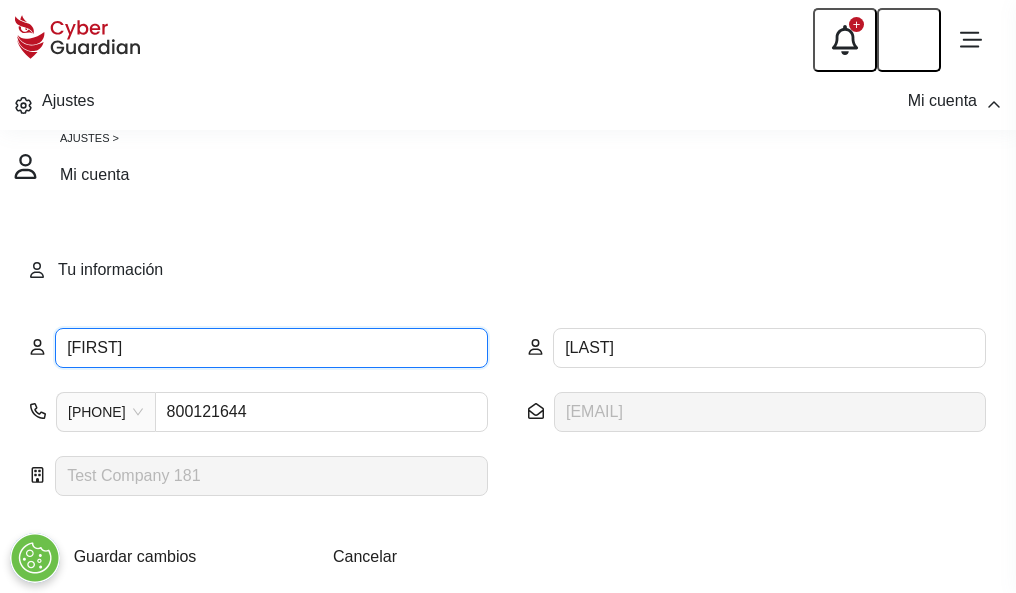 type on "Sebastian" 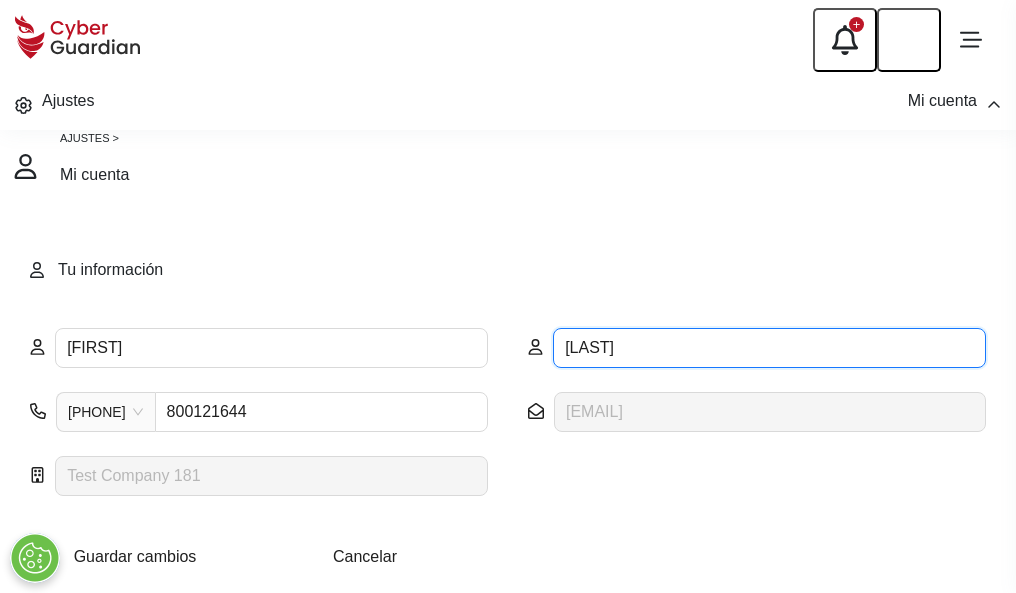 click on "MARÍN" at bounding box center [769, 348] 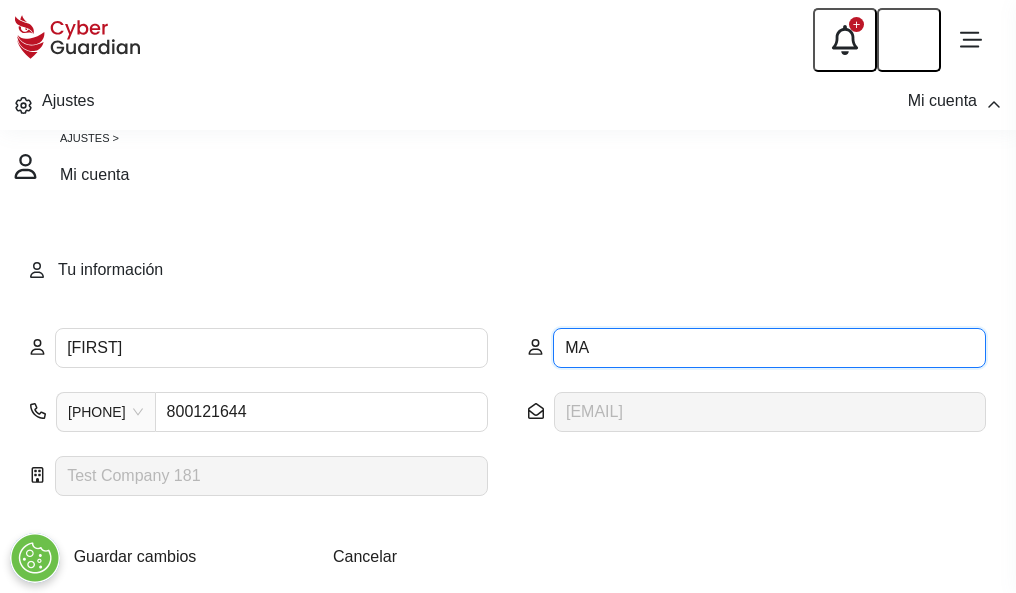 type on "M" 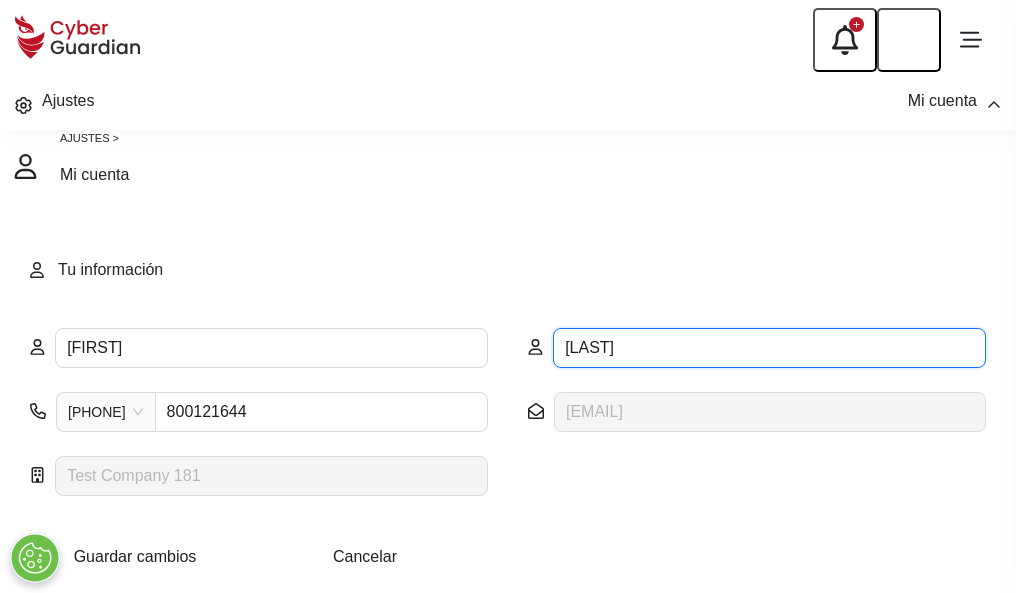 type on "Plana" 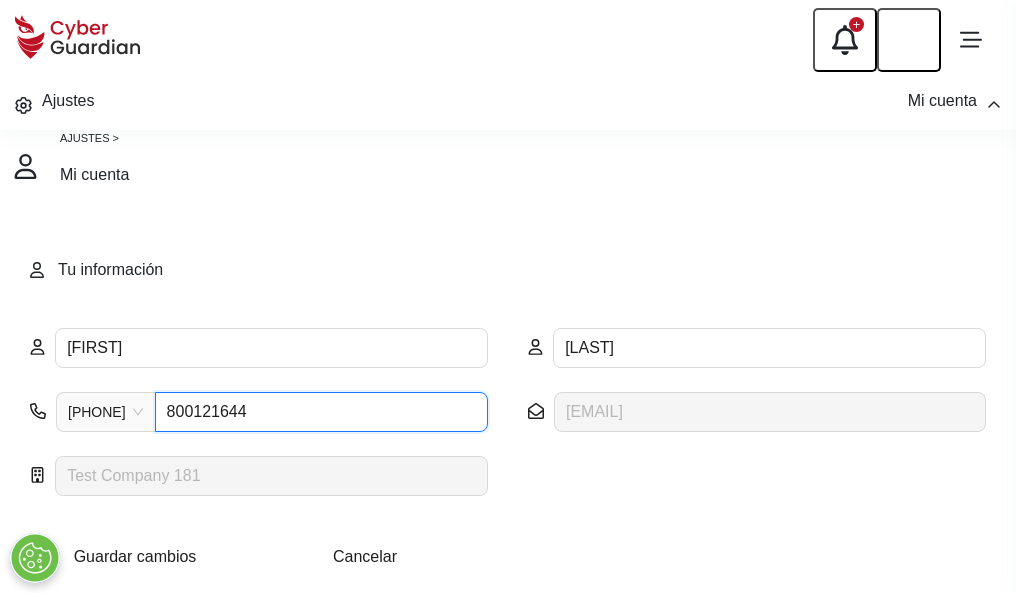 click on "800121644" at bounding box center [321, 412] 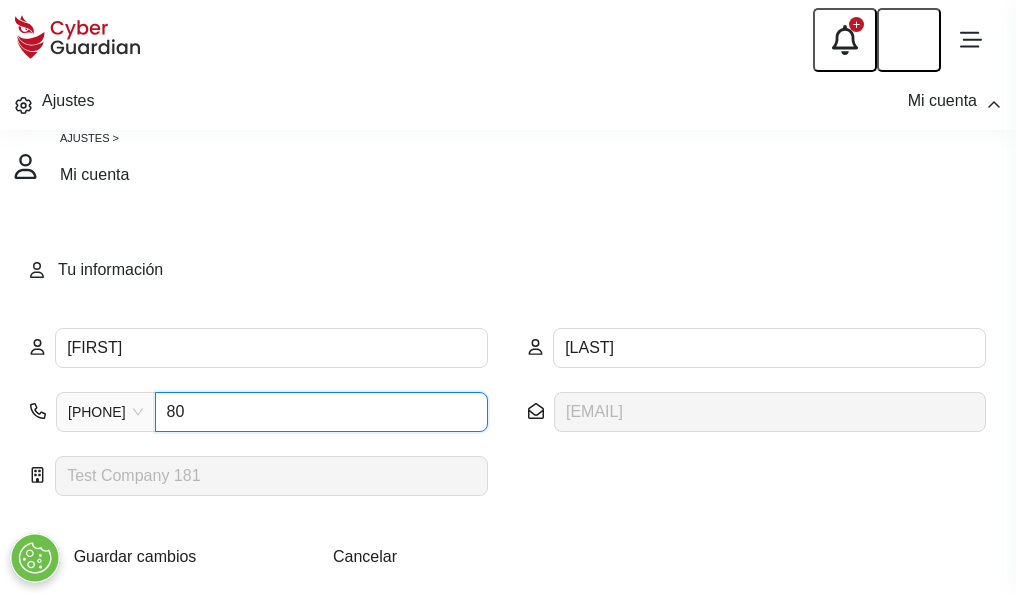 type on "8" 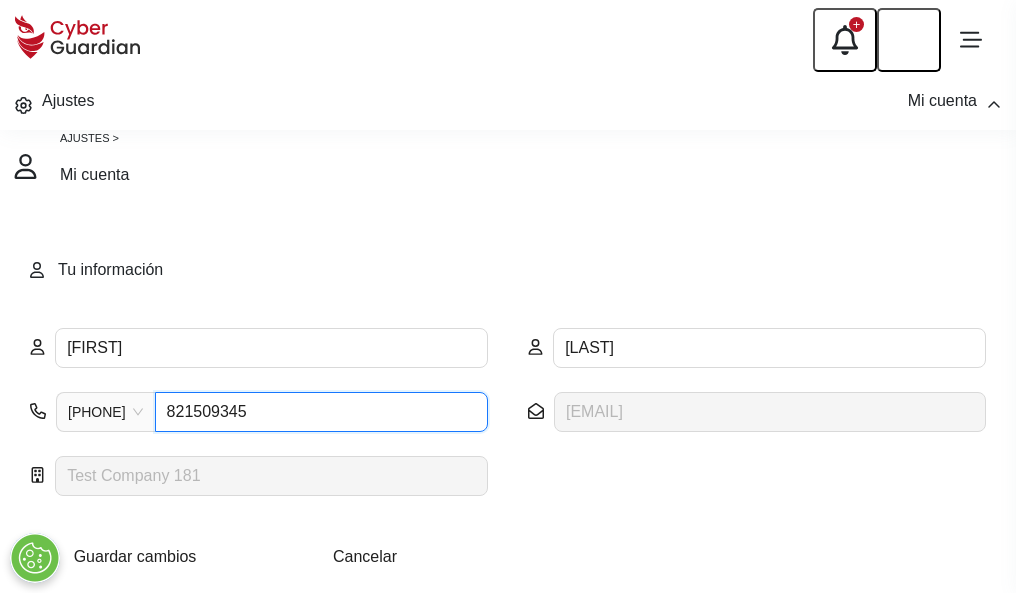 type on "821509345" 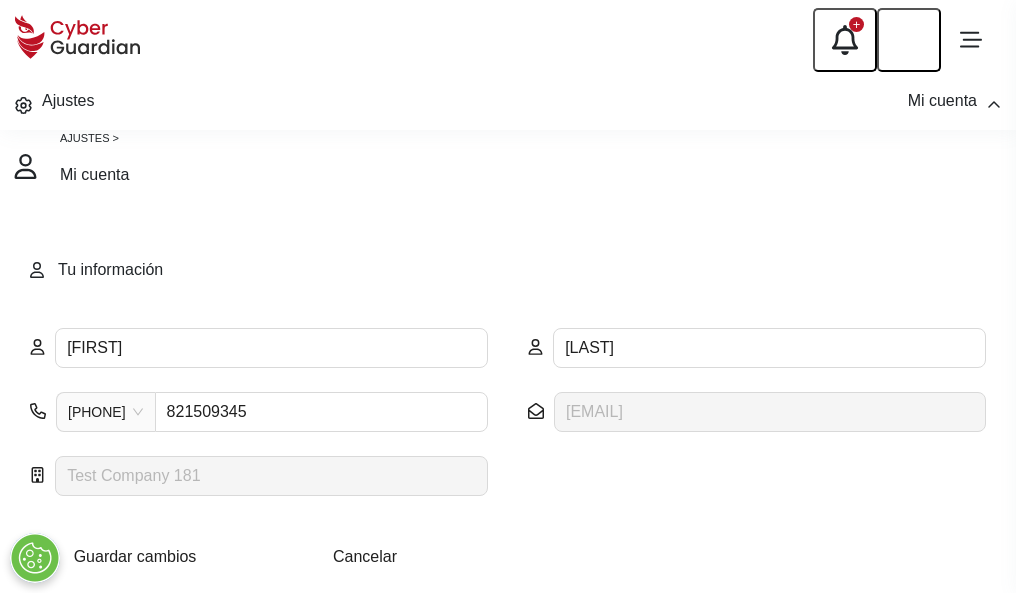 click on "Guardar cambios" at bounding box center (135, 556) 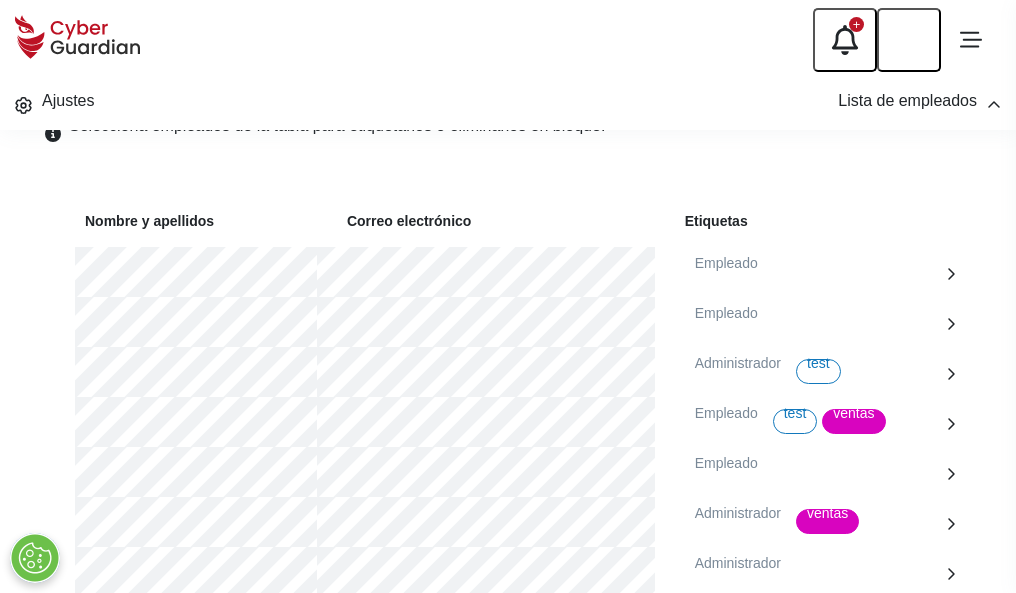 scroll, scrollTop: 856, scrollLeft: 0, axis: vertical 